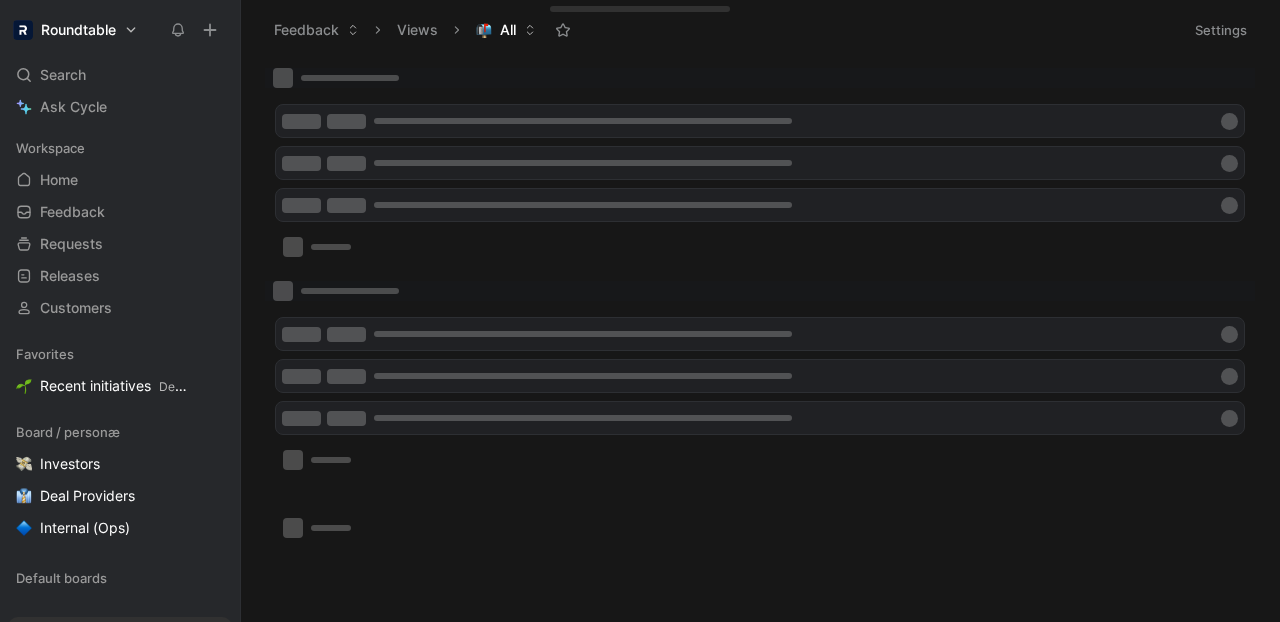 scroll, scrollTop: 0, scrollLeft: 0, axis: both 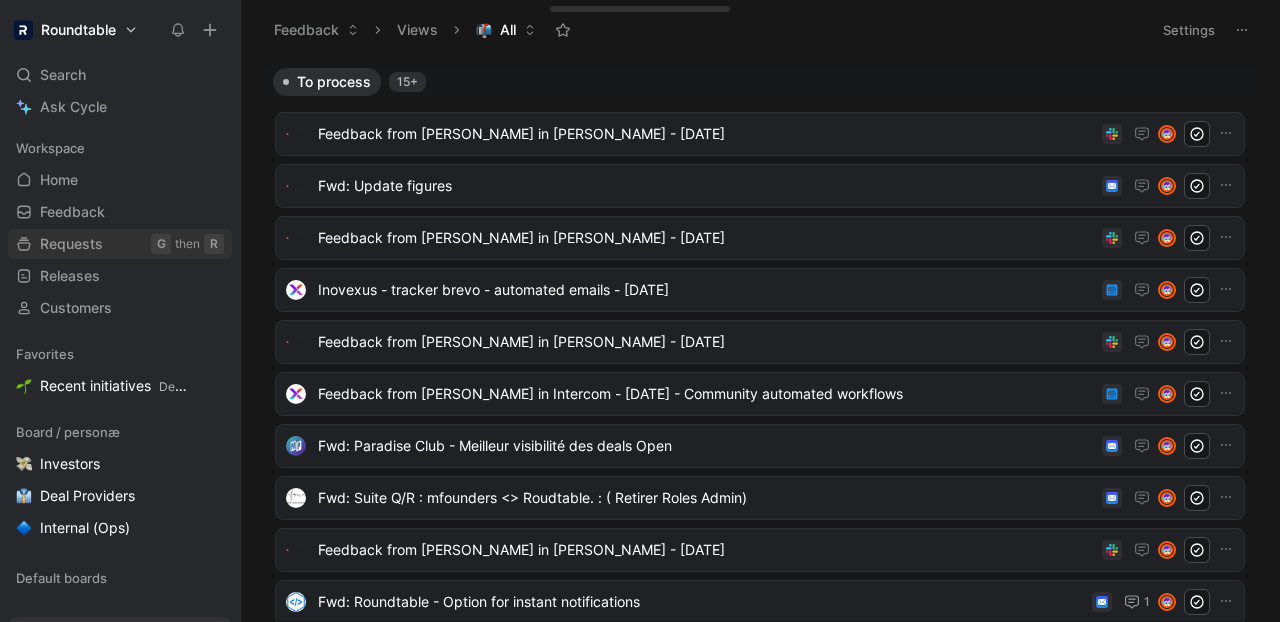 click on "Requests" at bounding box center [71, 244] 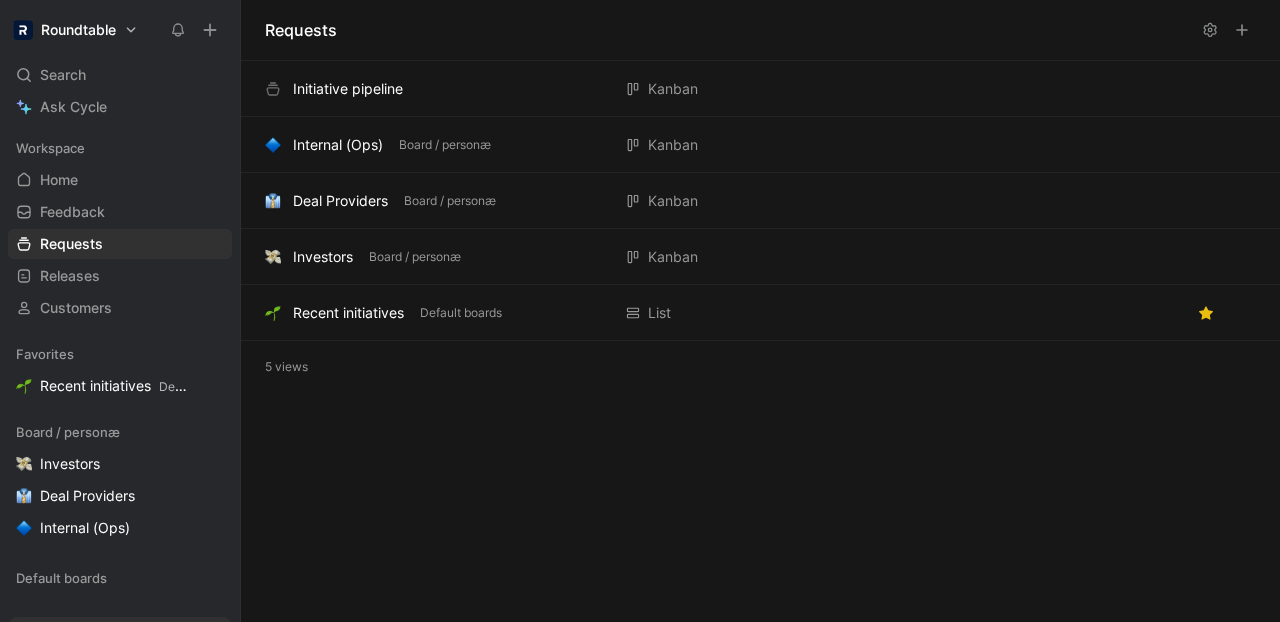 click 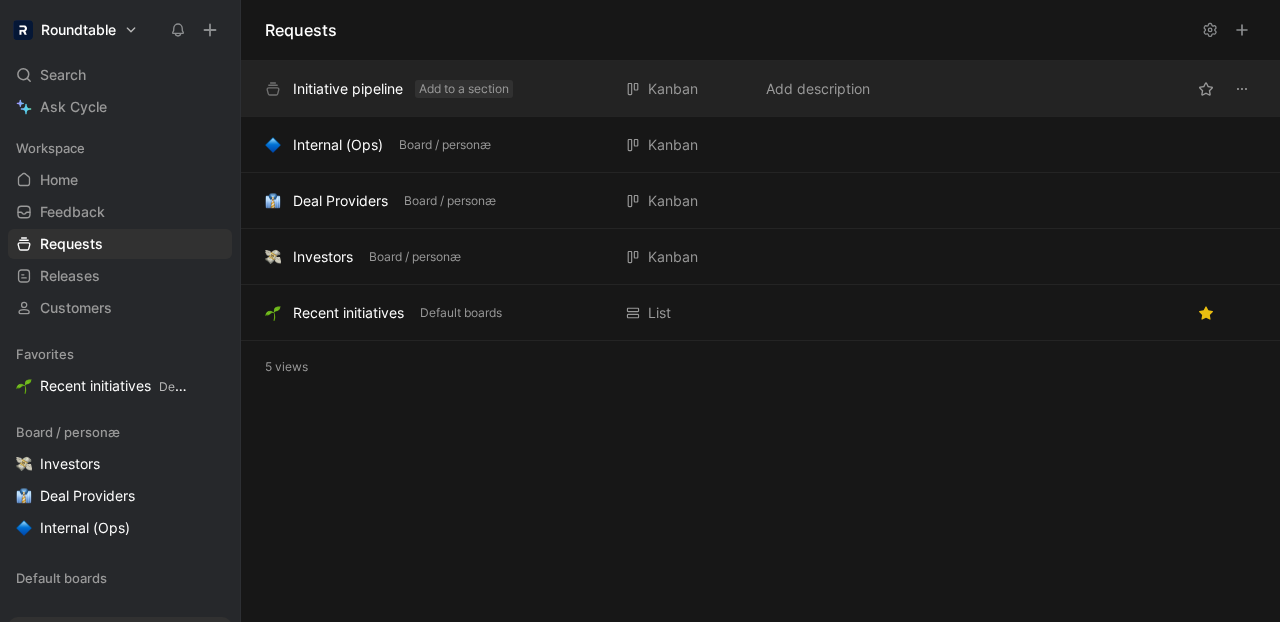 click on "Add to a section" at bounding box center (464, 89) 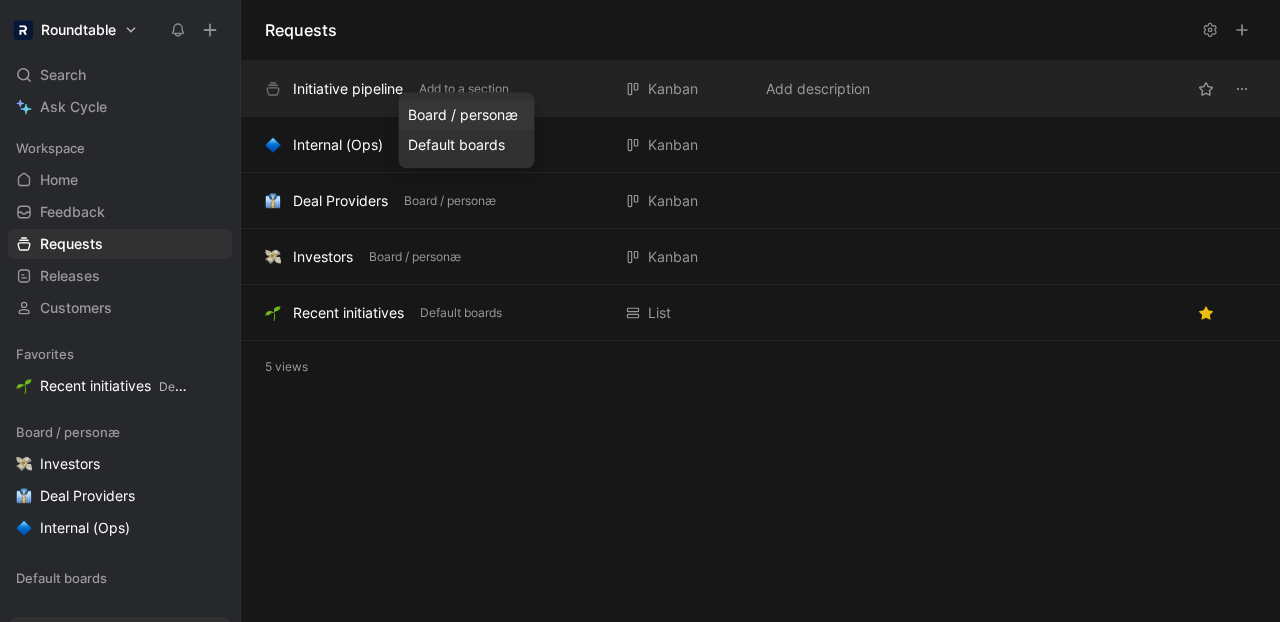 click on "Initiative pipeline" at bounding box center [348, 89] 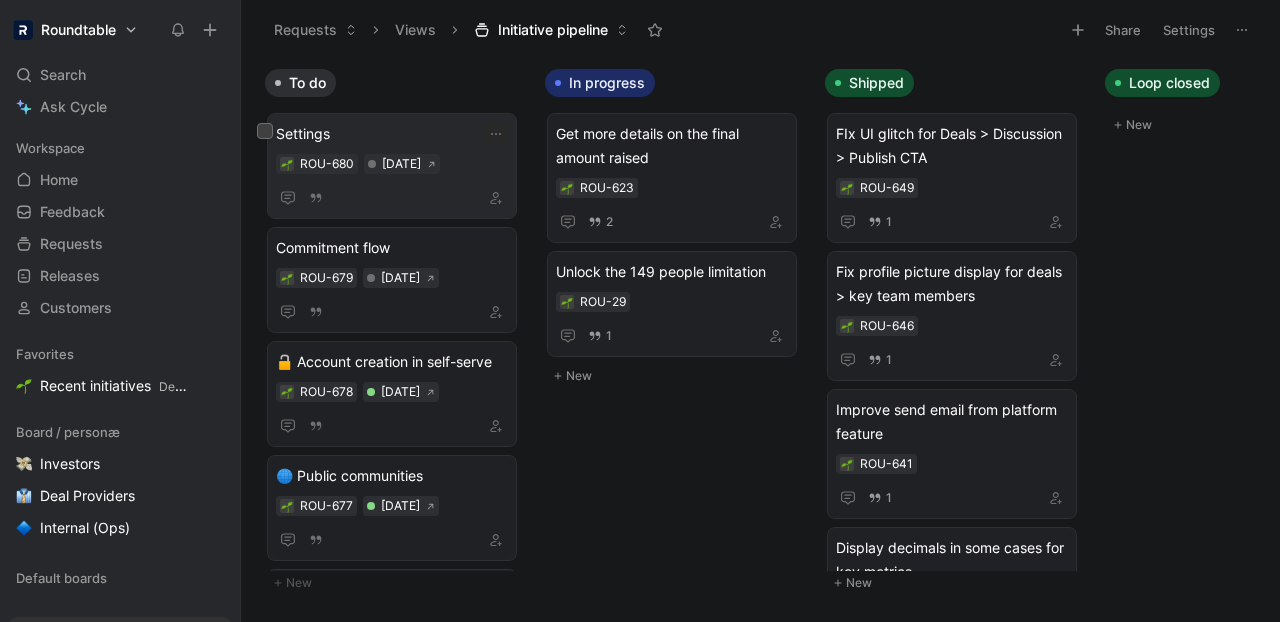 click on "Settings" at bounding box center [392, 134] 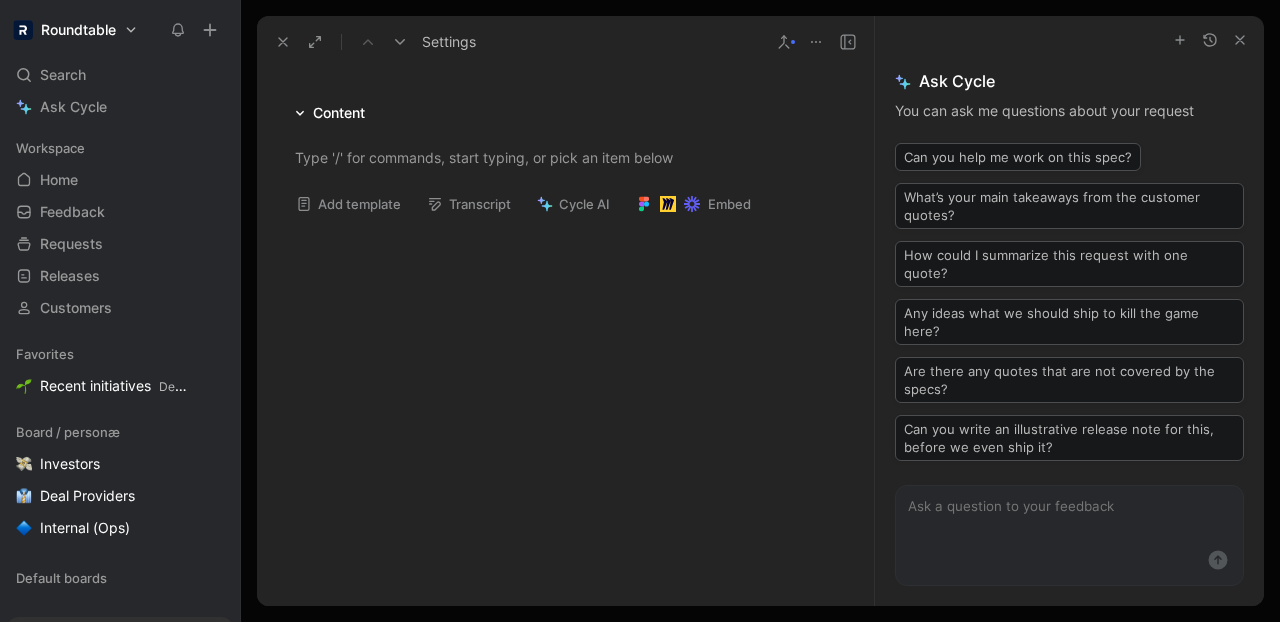 scroll, scrollTop: 549, scrollLeft: 0, axis: vertical 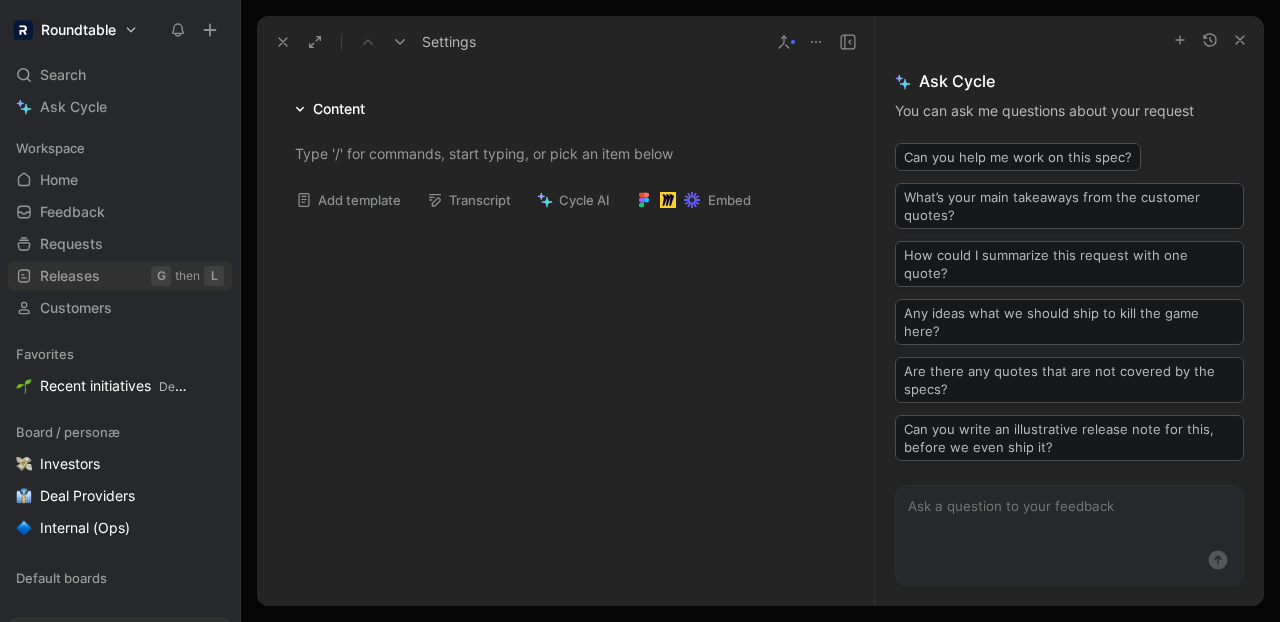 click on "Releases G then L" at bounding box center (120, 276) 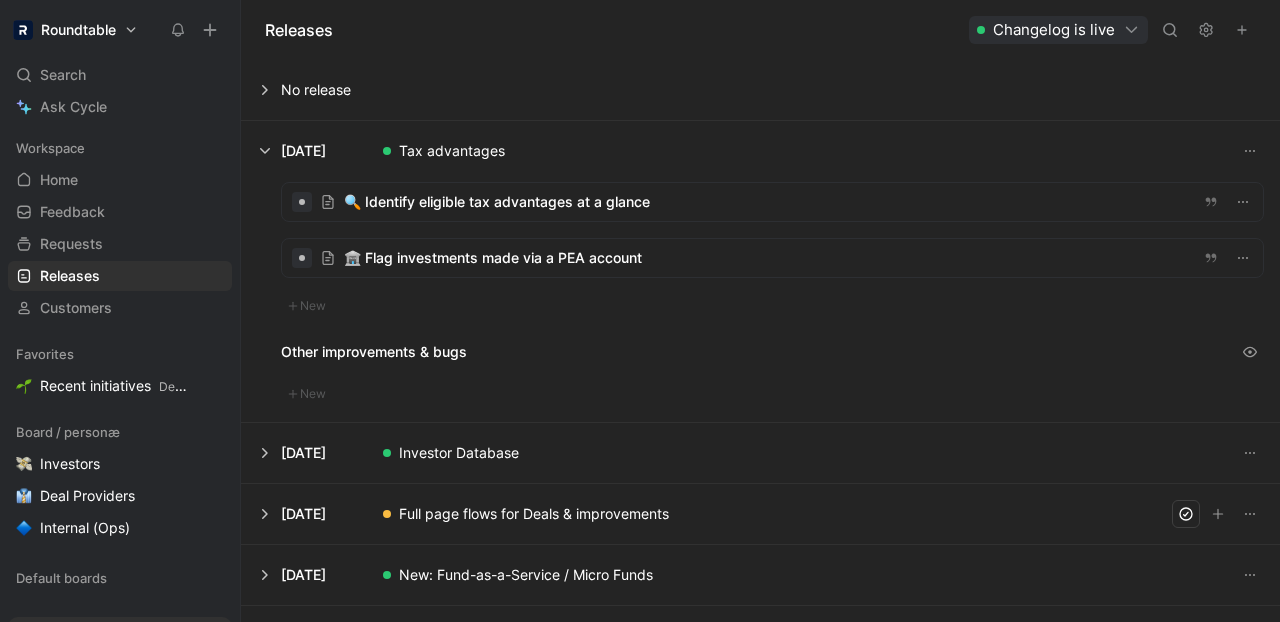 click 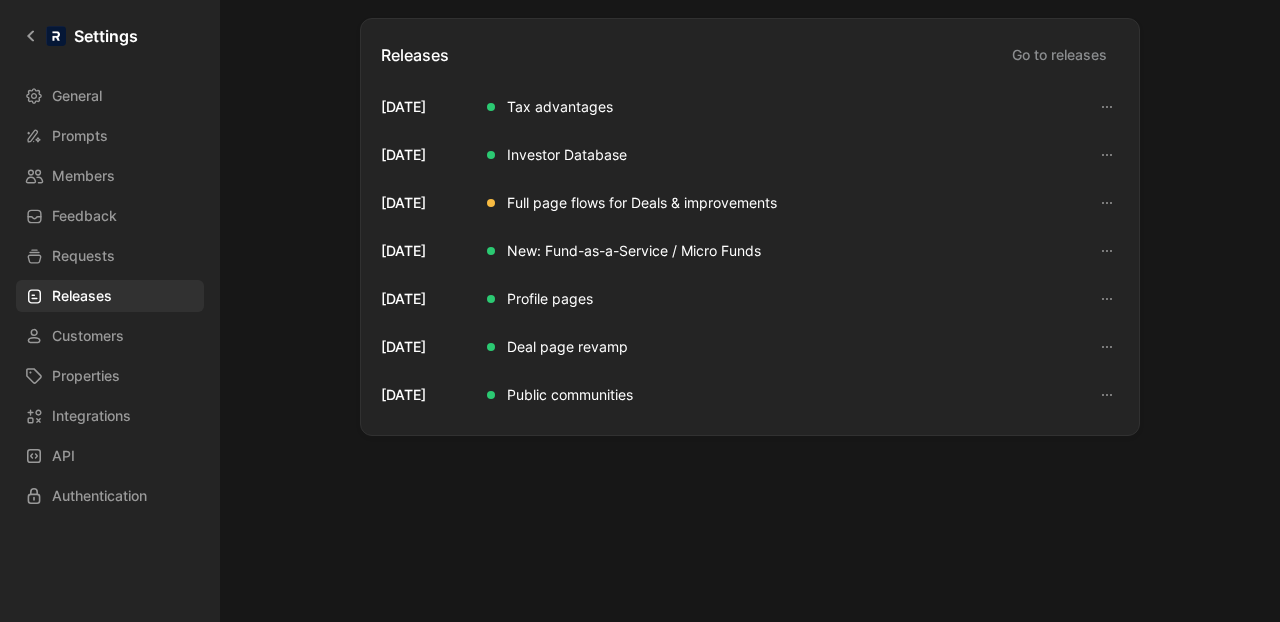 scroll, scrollTop: 202, scrollLeft: 0, axis: vertical 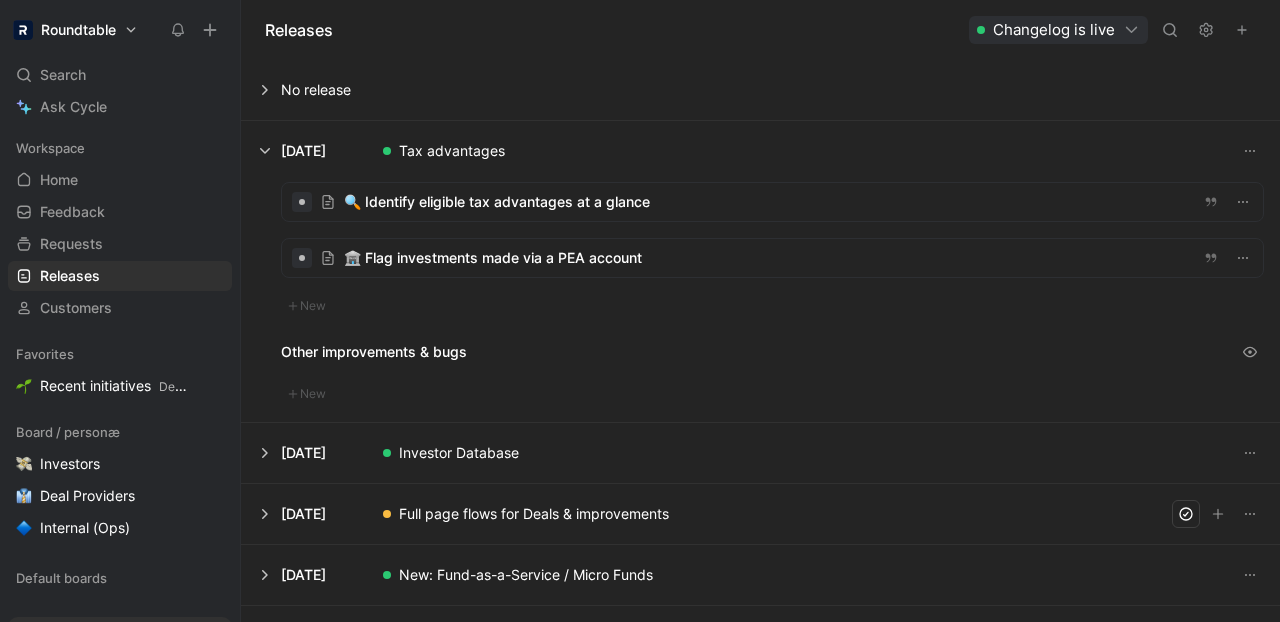 click 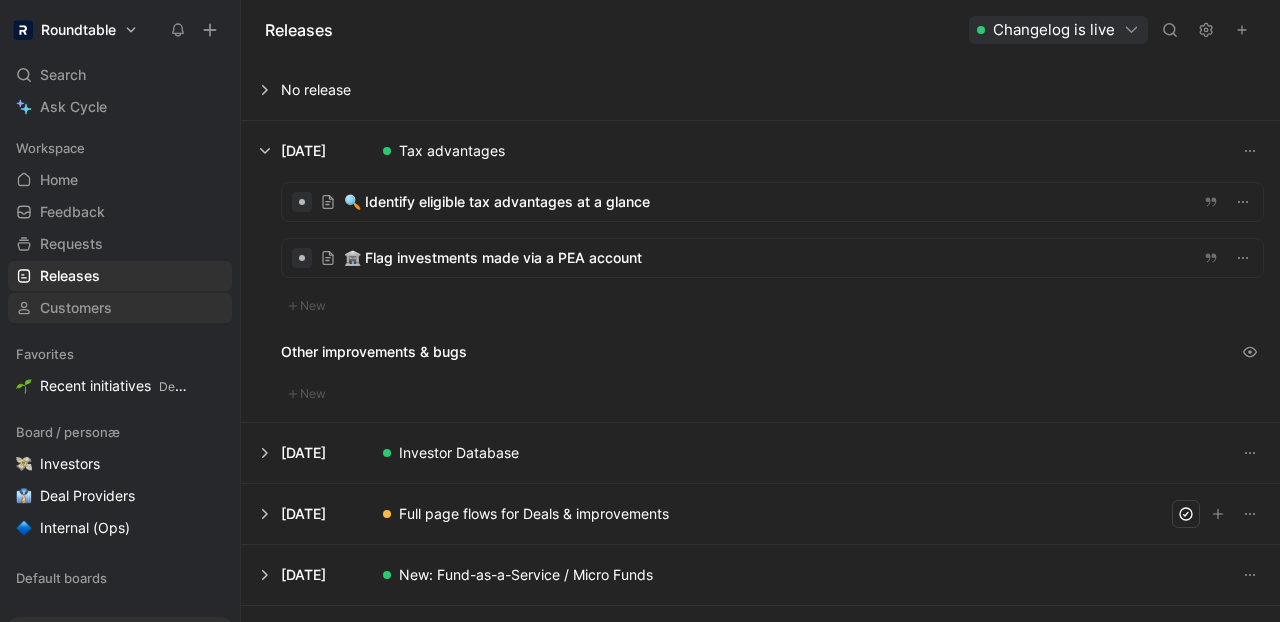 click on "Customers" at bounding box center (76, 308) 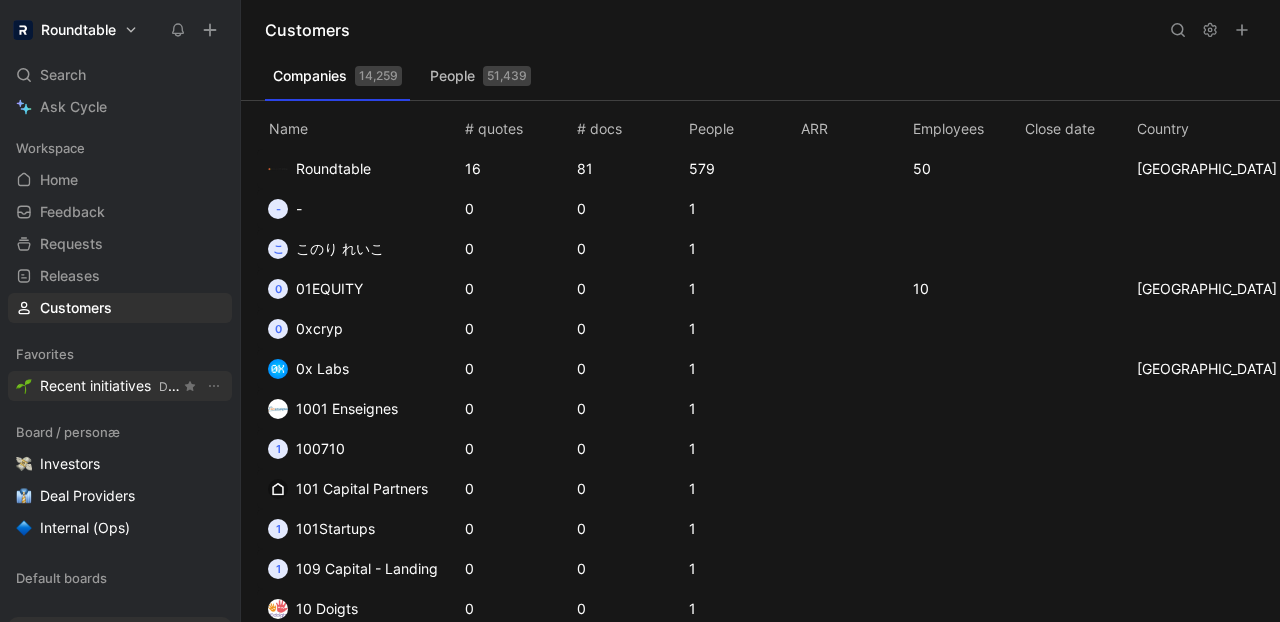 click on "Recent initiatives Default boards" at bounding box center (110, 386) 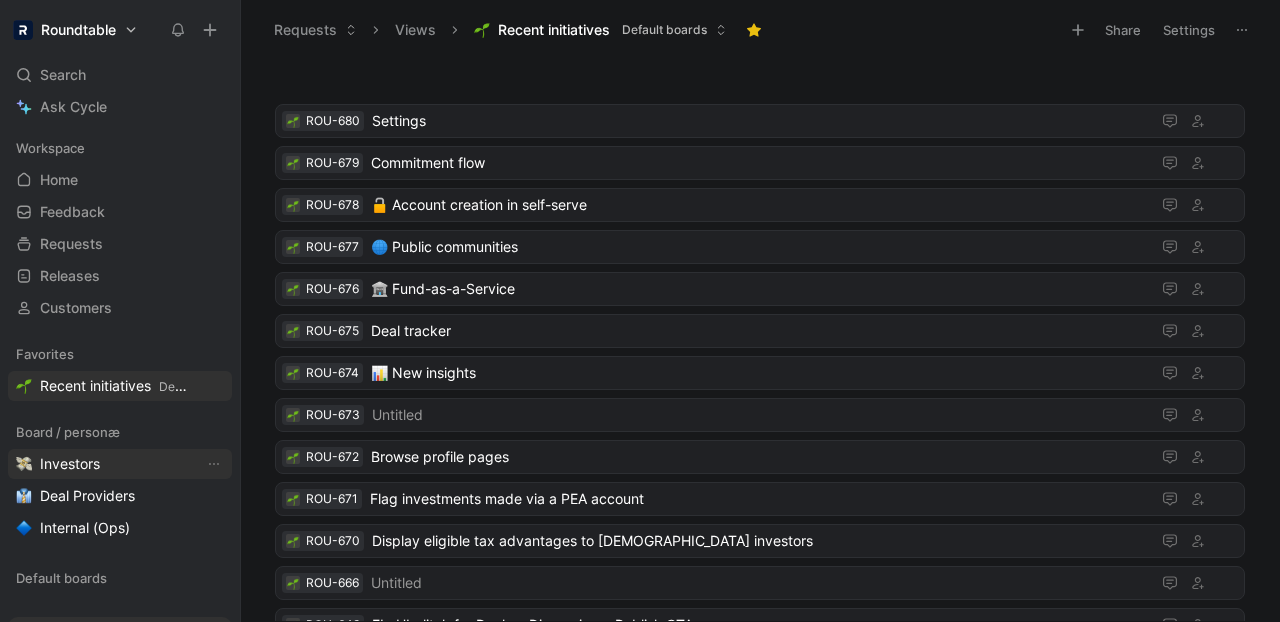 click on "Investors" at bounding box center [70, 464] 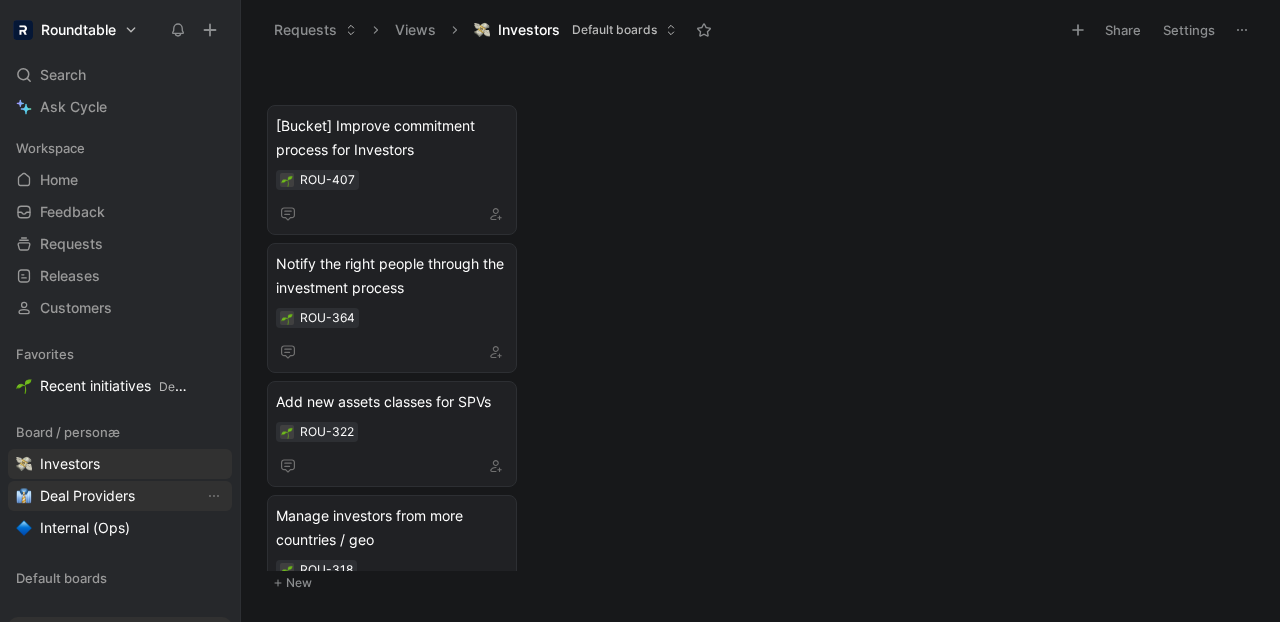 click on "Deal Providers" at bounding box center (120, 496) 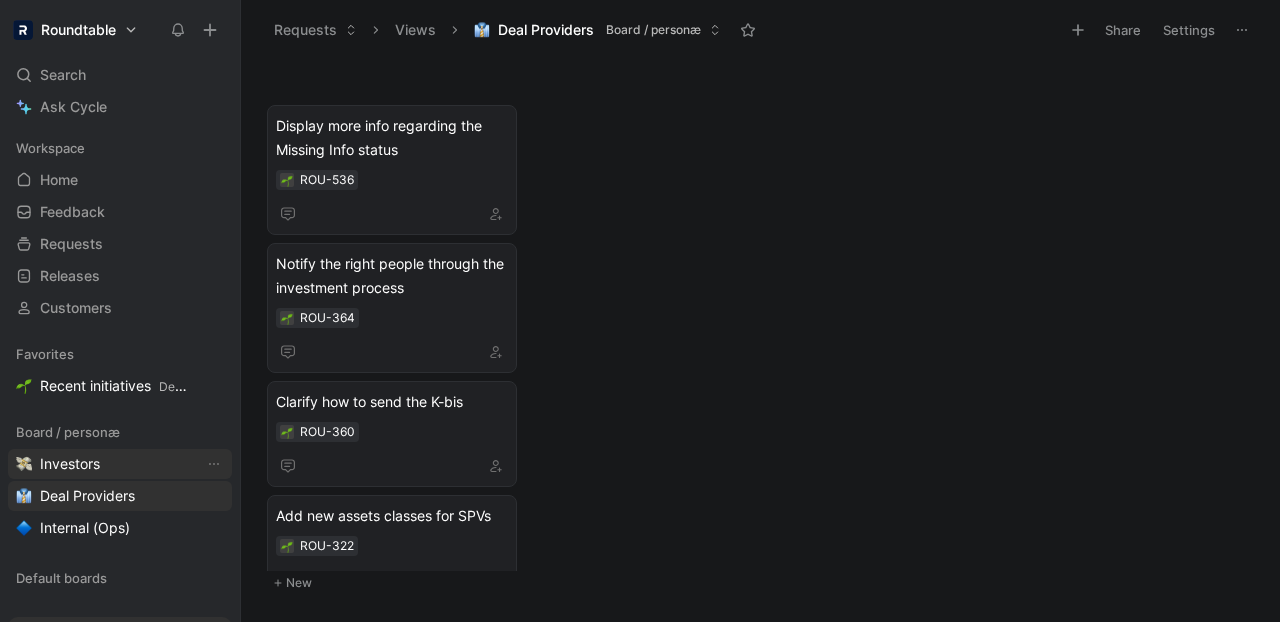 click on "Investors" at bounding box center (70, 464) 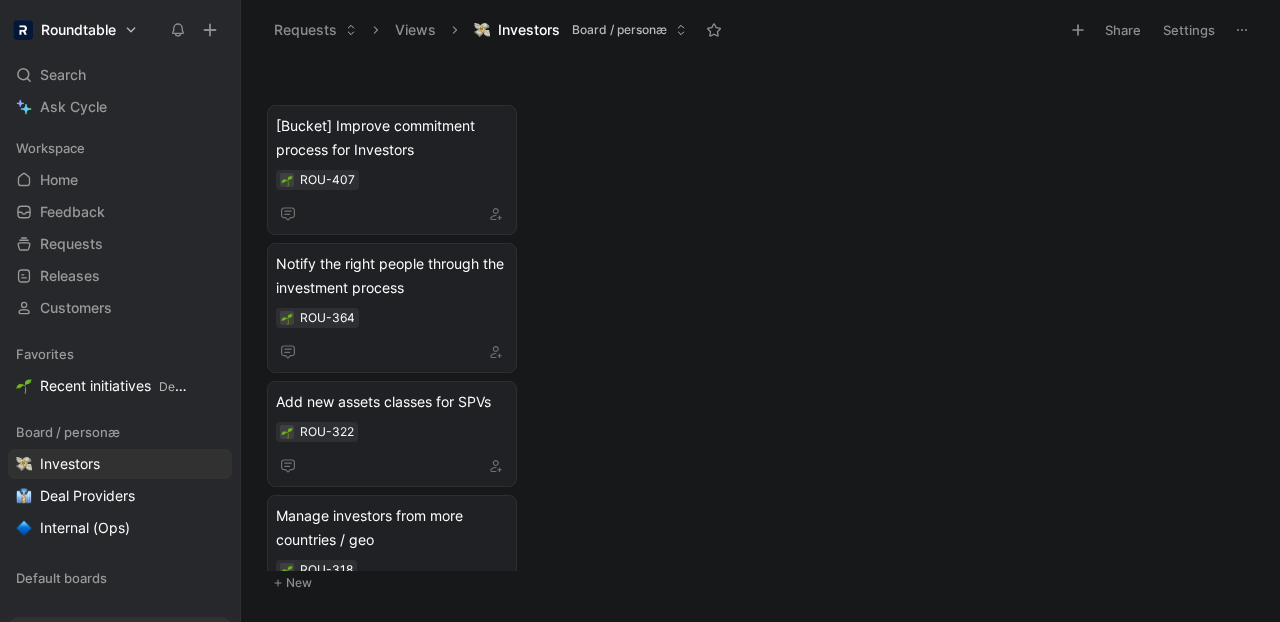 click at bounding box center (1242, 30) 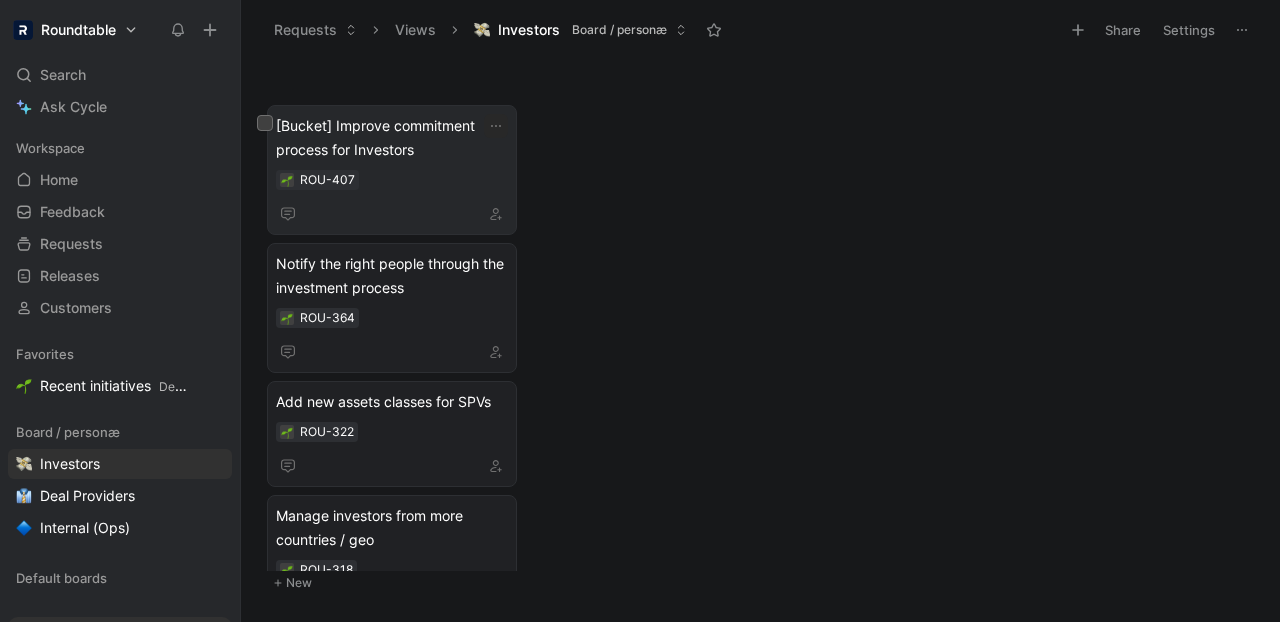 click on "ROU-407" at bounding box center (392, 180) 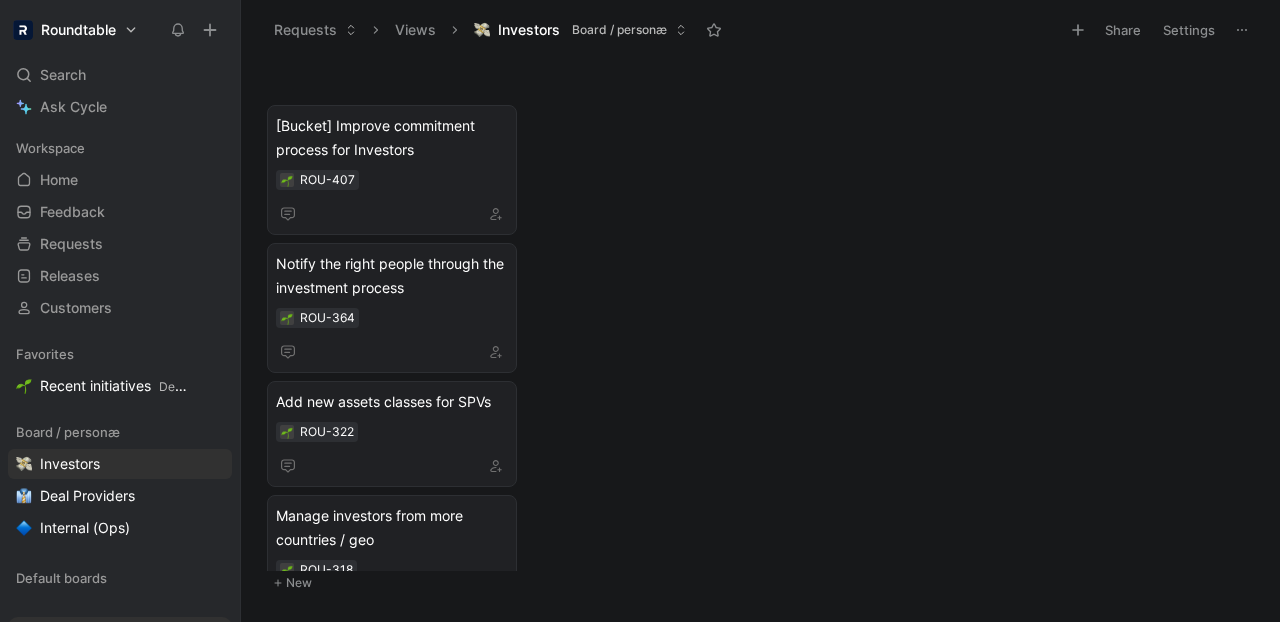 click 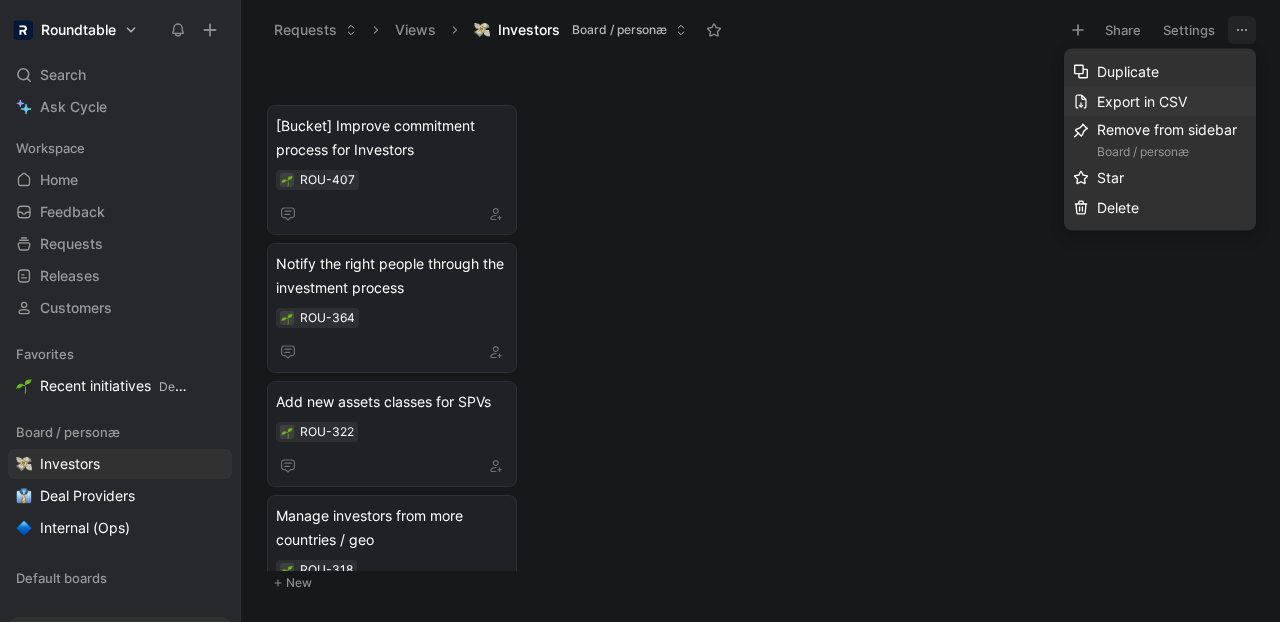 click on "Export in CSV" at bounding box center [1142, 101] 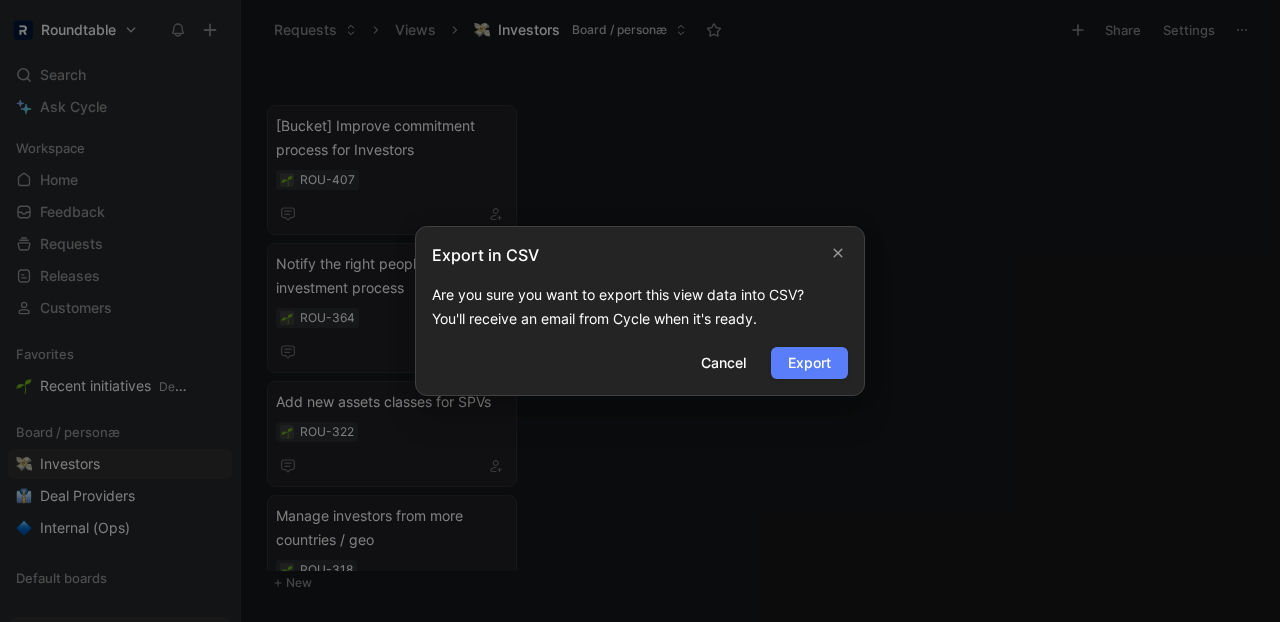 click on "Export" at bounding box center (809, 363) 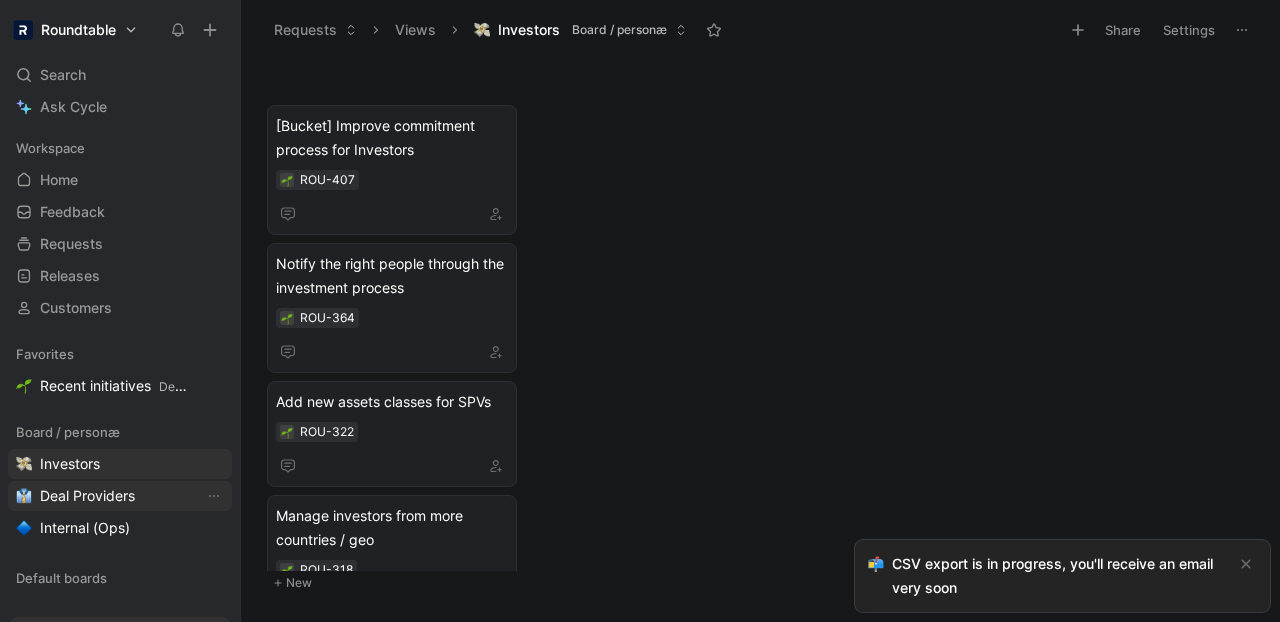 click on "Deal Providers" at bounding box center [87, 496] 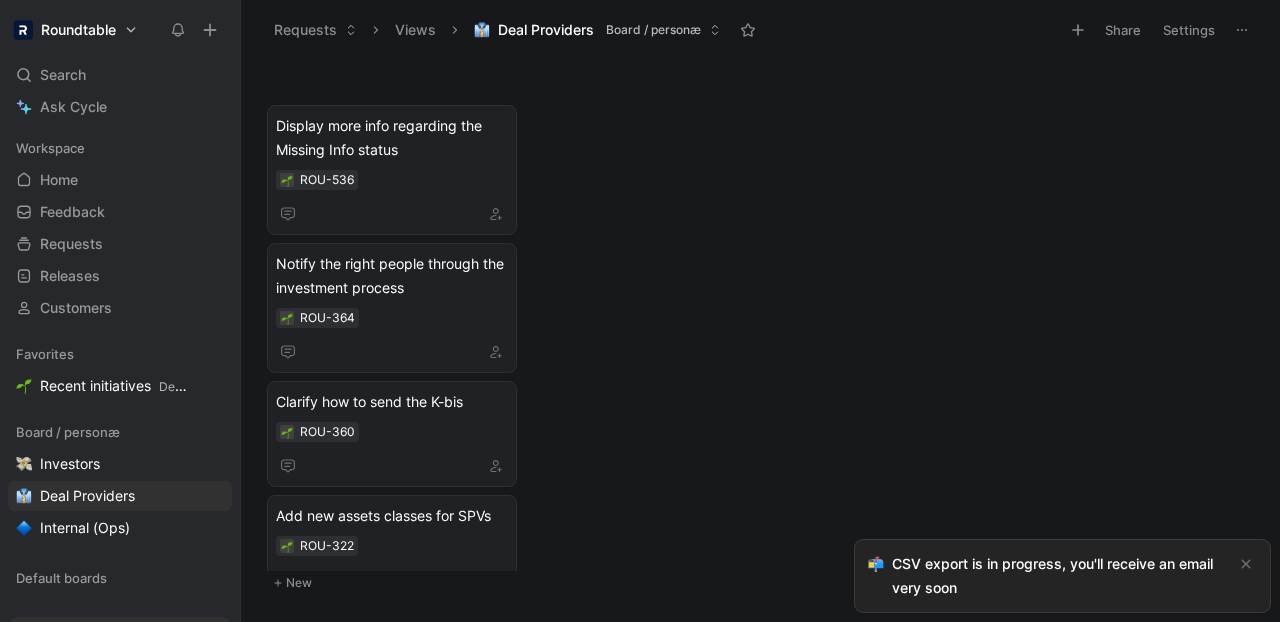 click 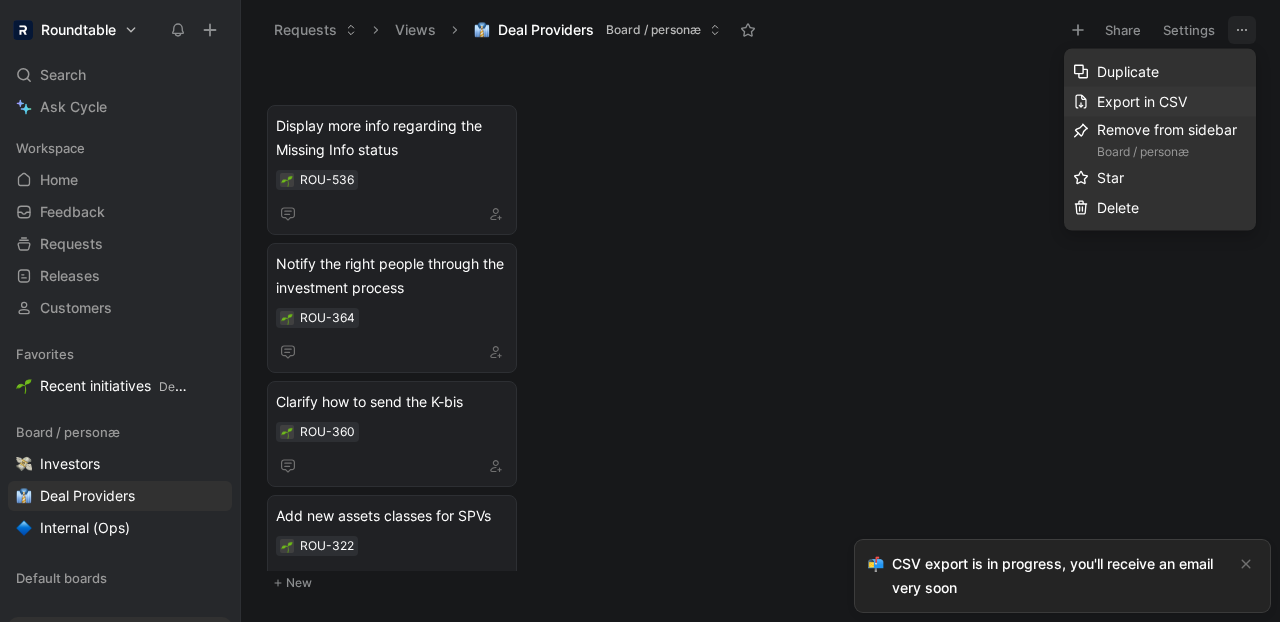 click on "Export in CSV" at bounding box center [1142, 101] 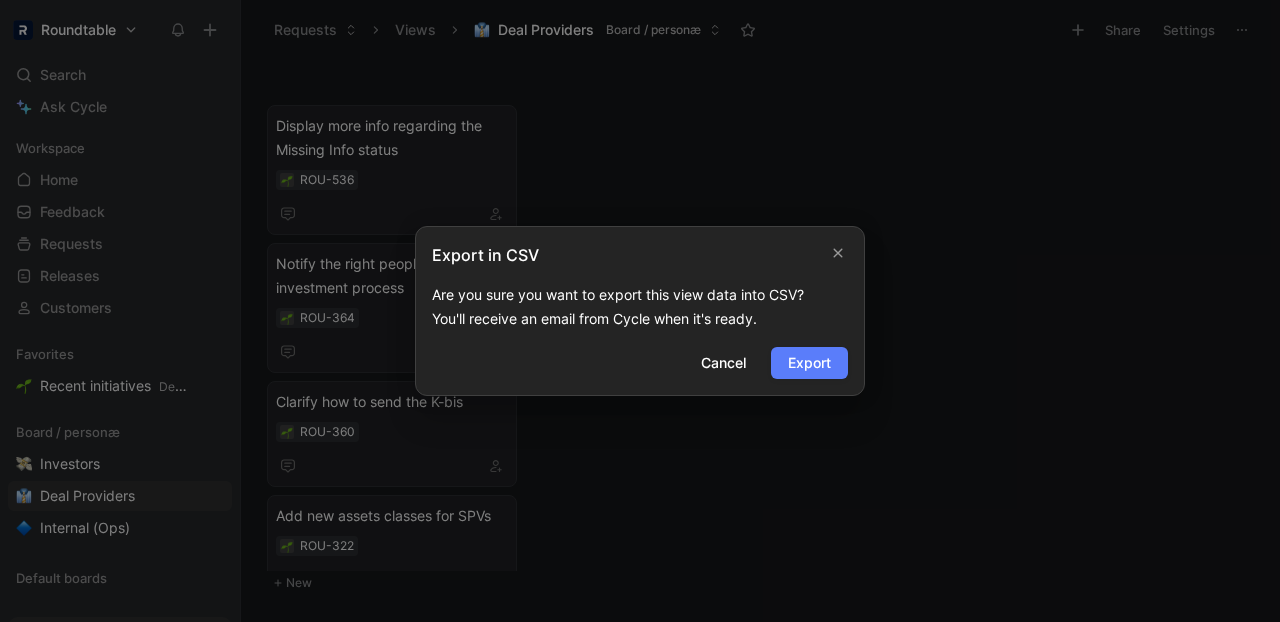 click on "Export" at bounding box center [809, 363] 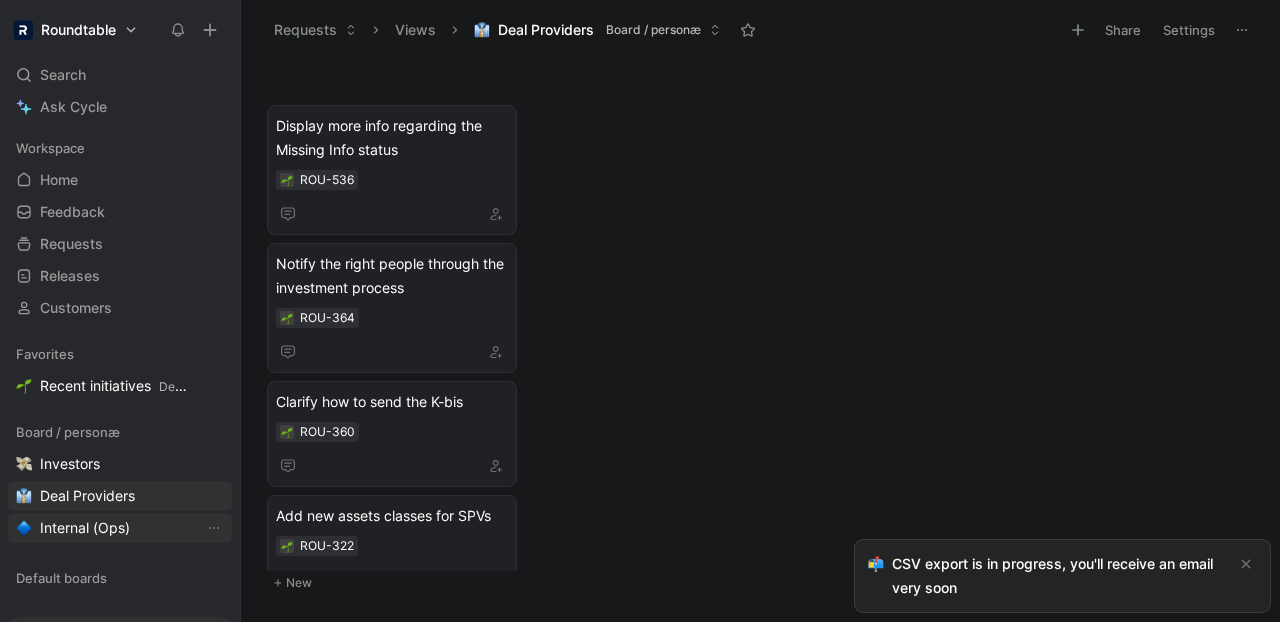 click on "Internal (Ops)" at bounding box center [85, 528] 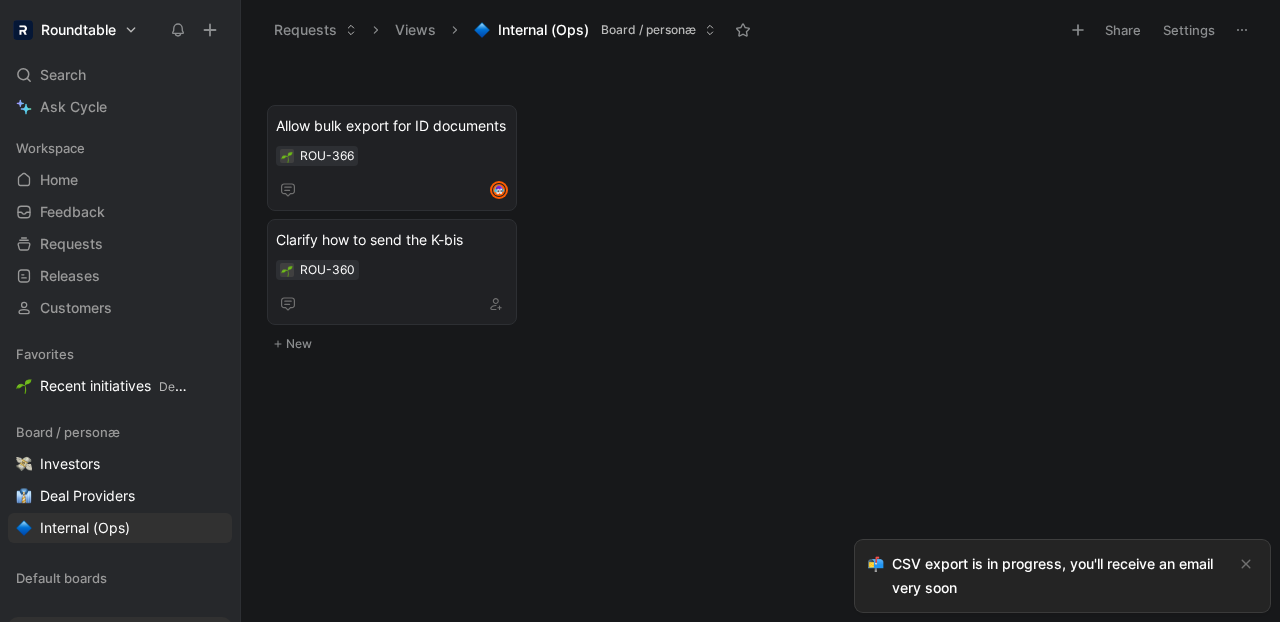 click at bounding box center [1242, 30] 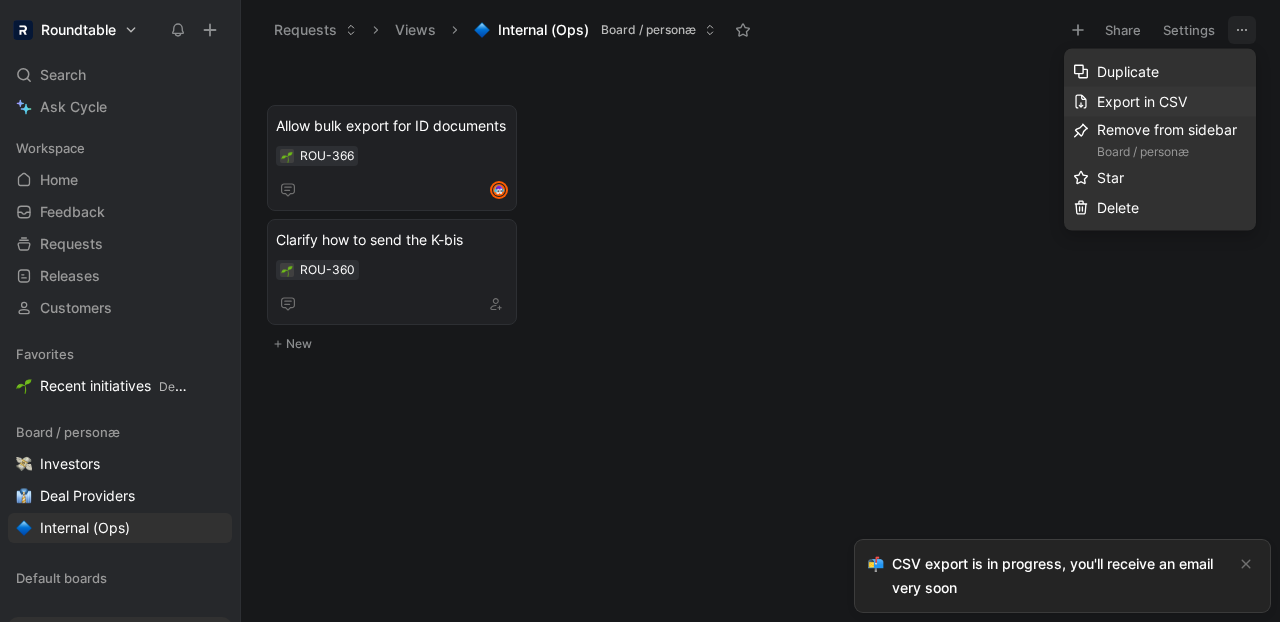 click on "Export in CSV" at bounding box center [1142, 101] 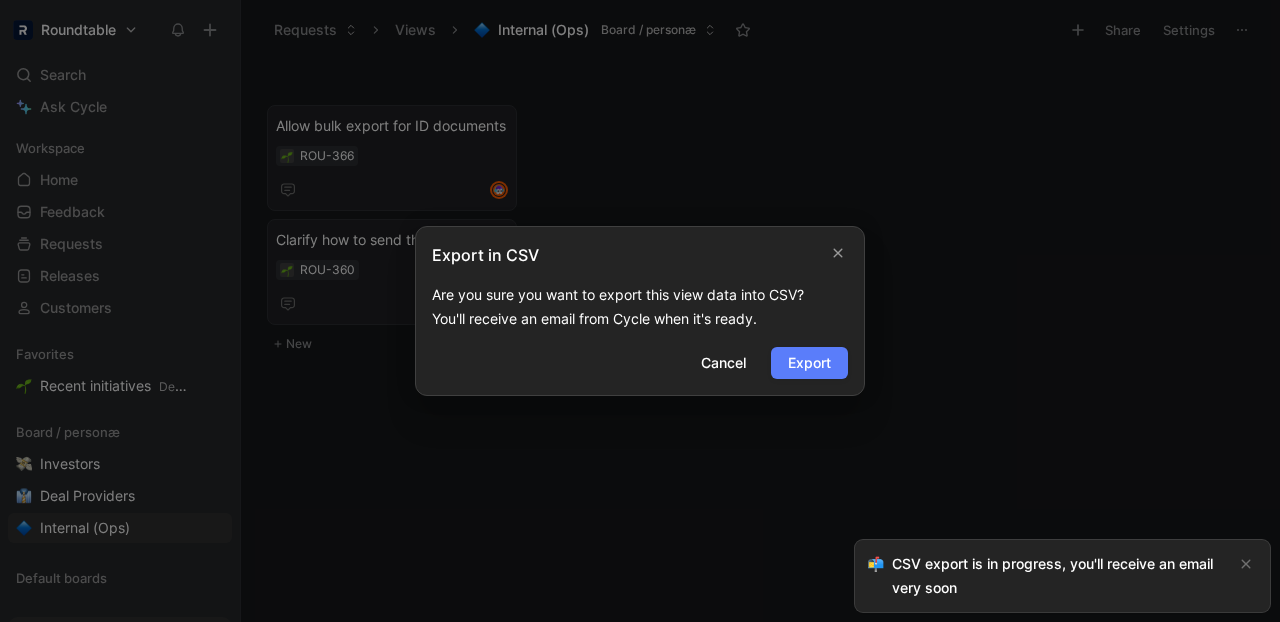 click on "Export" at bounding box center [809, 363] 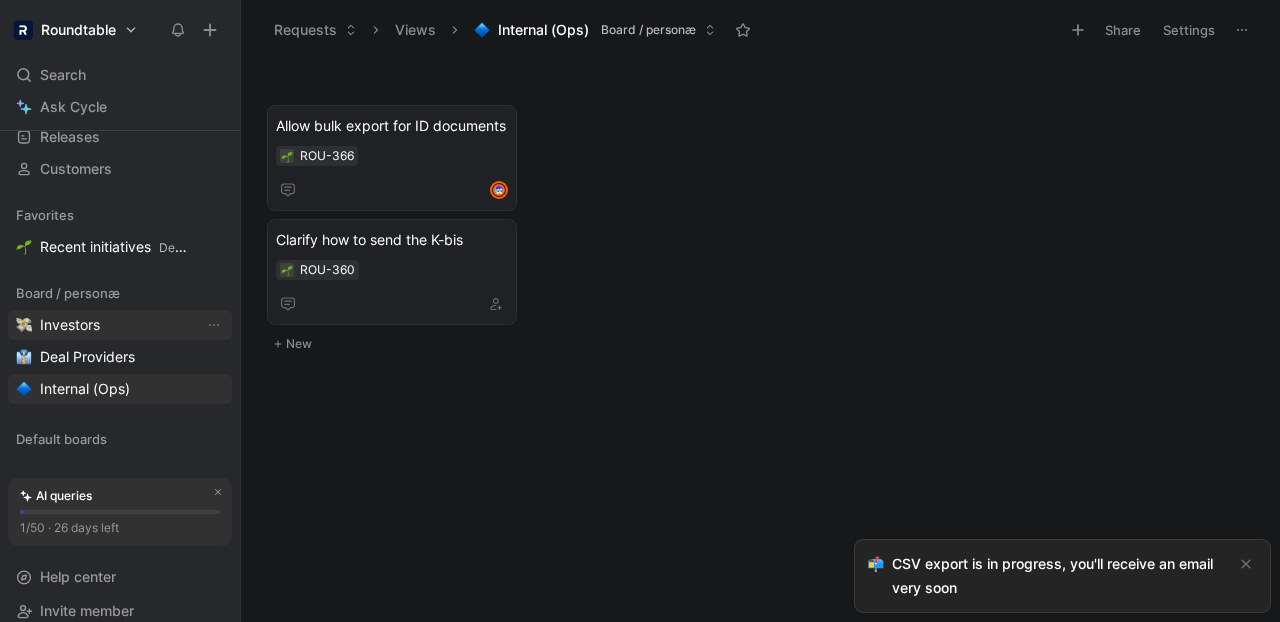 scroll, scrollTop: 159, scrollLeft: 0, axis: vertical 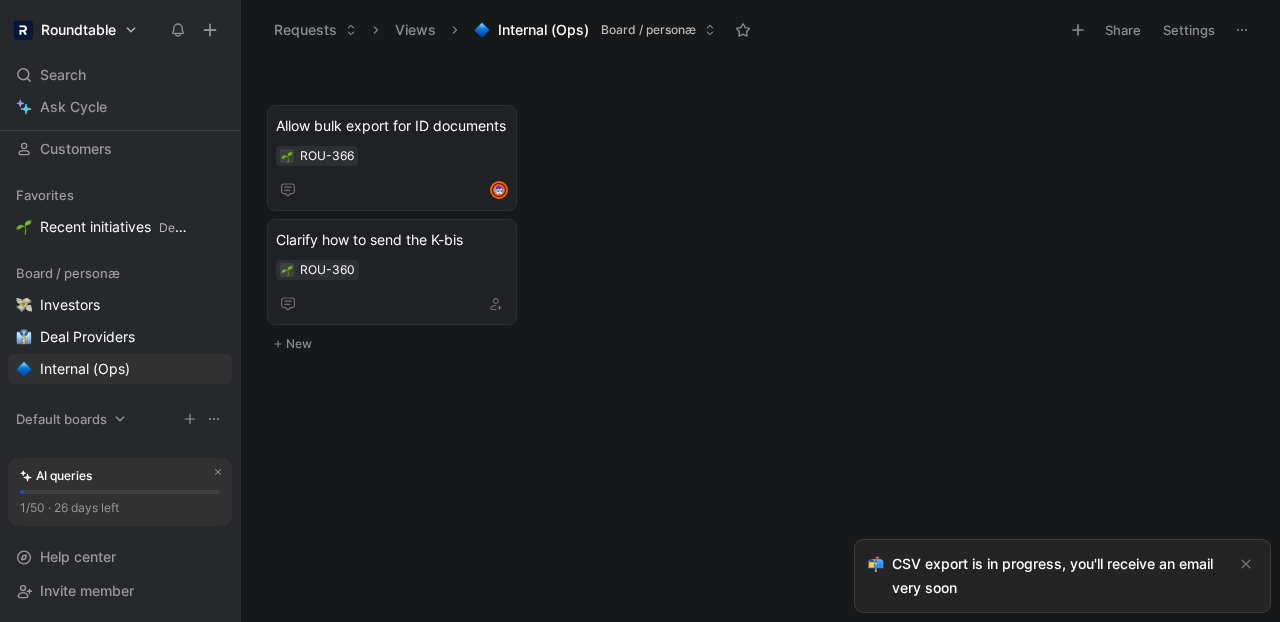 click on "Default boards" at bounding box center (120, 419) 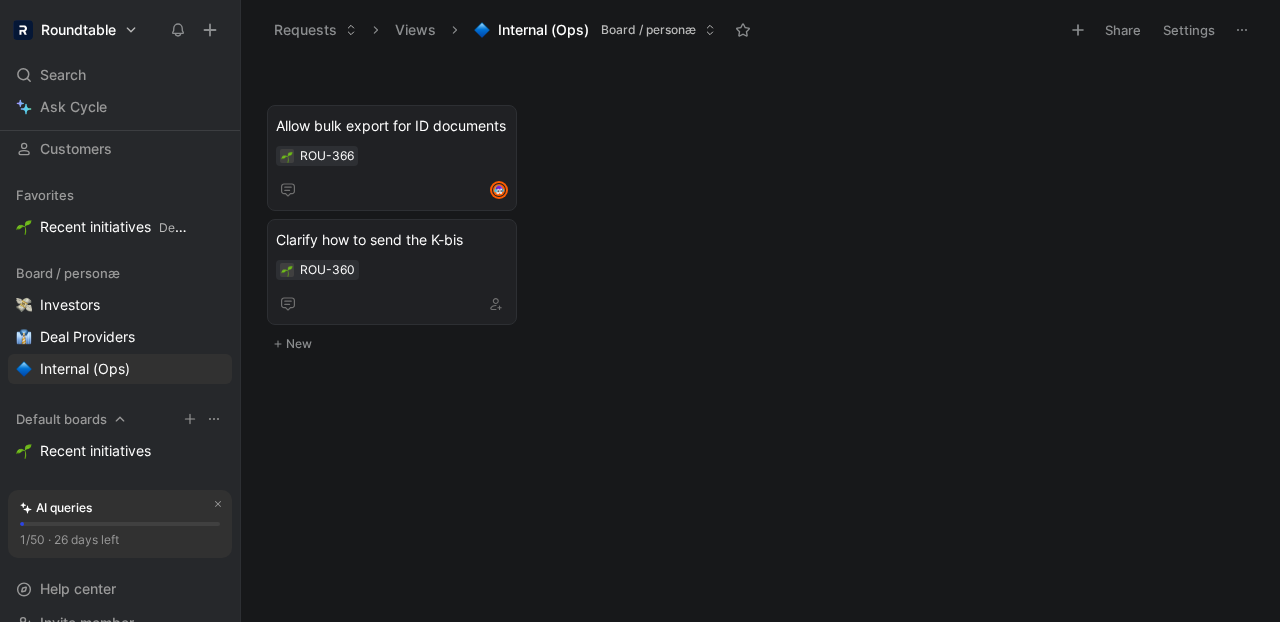 click on "Default boards" at bounding box center [120, 419] 